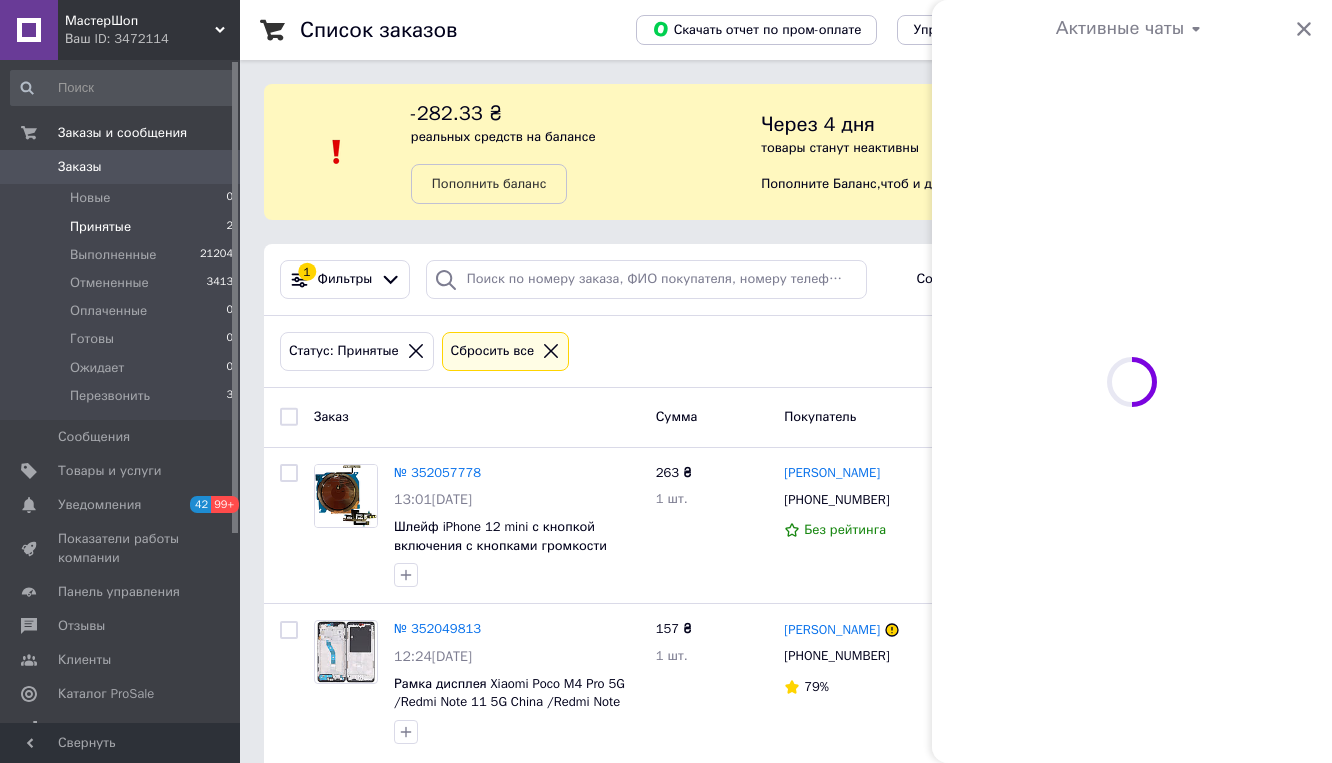 scroll, scrollTop: 0, scrollLeft: 0, axis: both 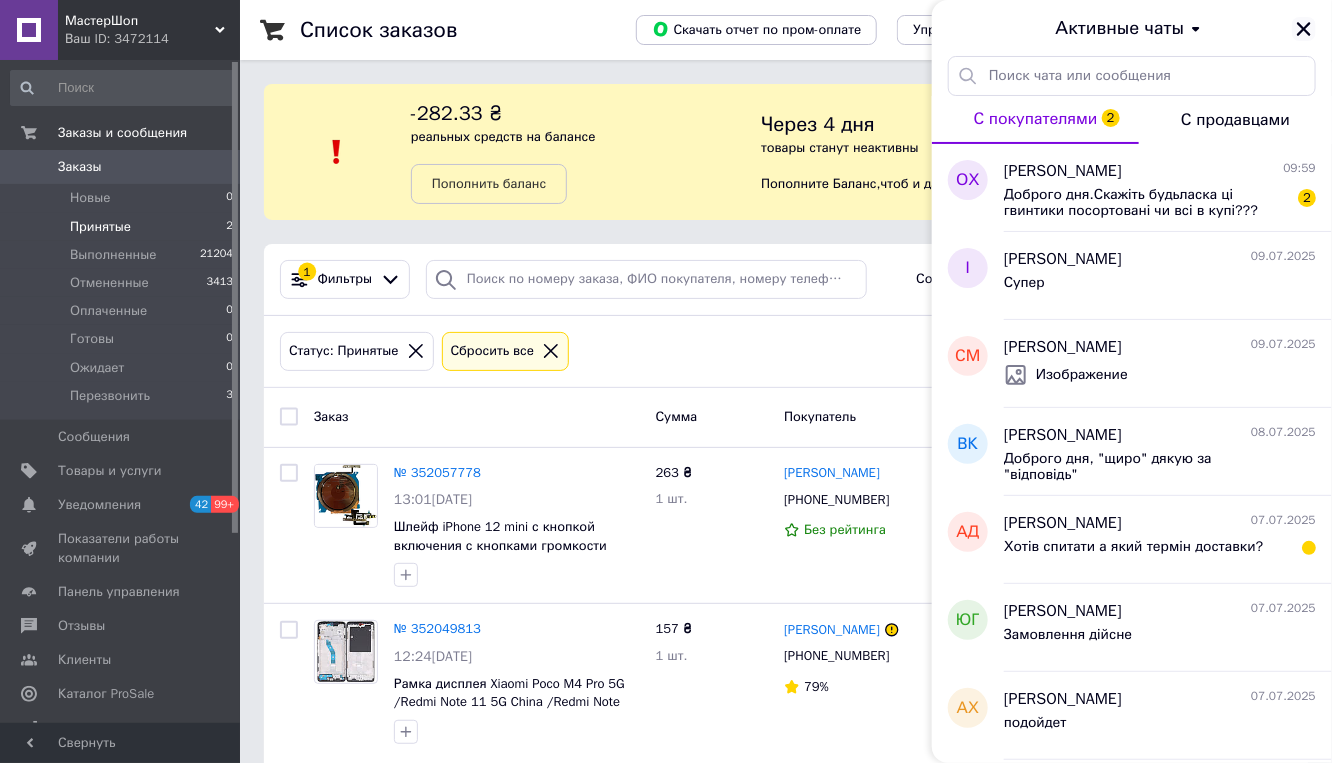 click 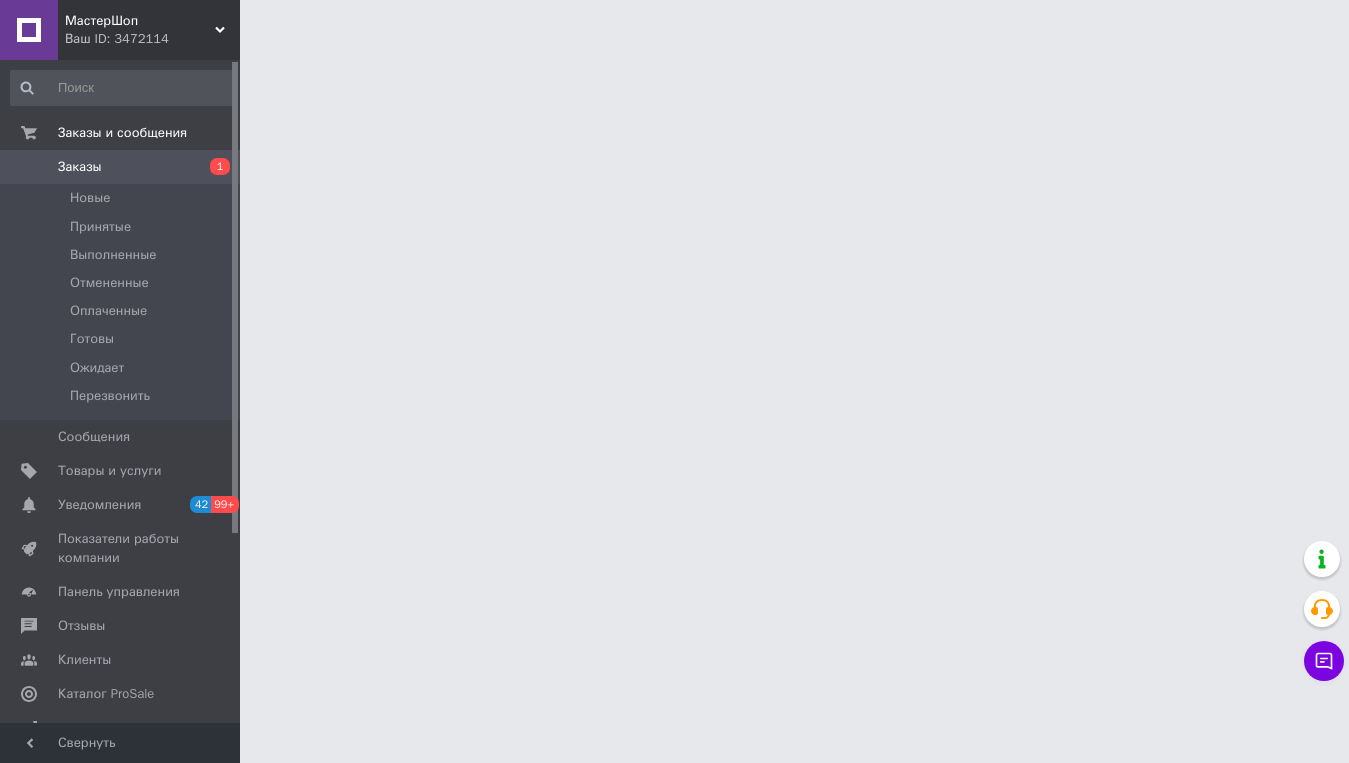 scroll, scrollTop: 0, scrollLeft: 0, axis: both 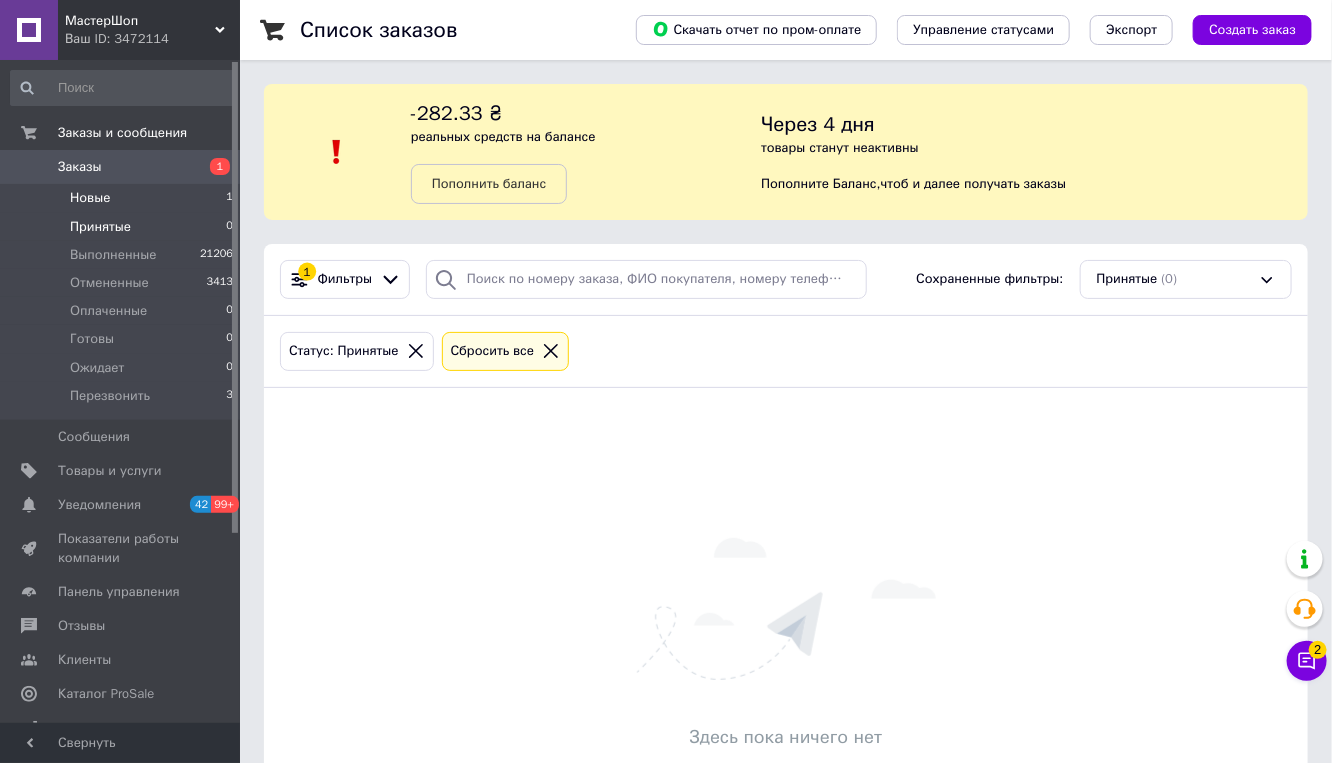 click on "Новые 1" at bounding box center [122, 198] 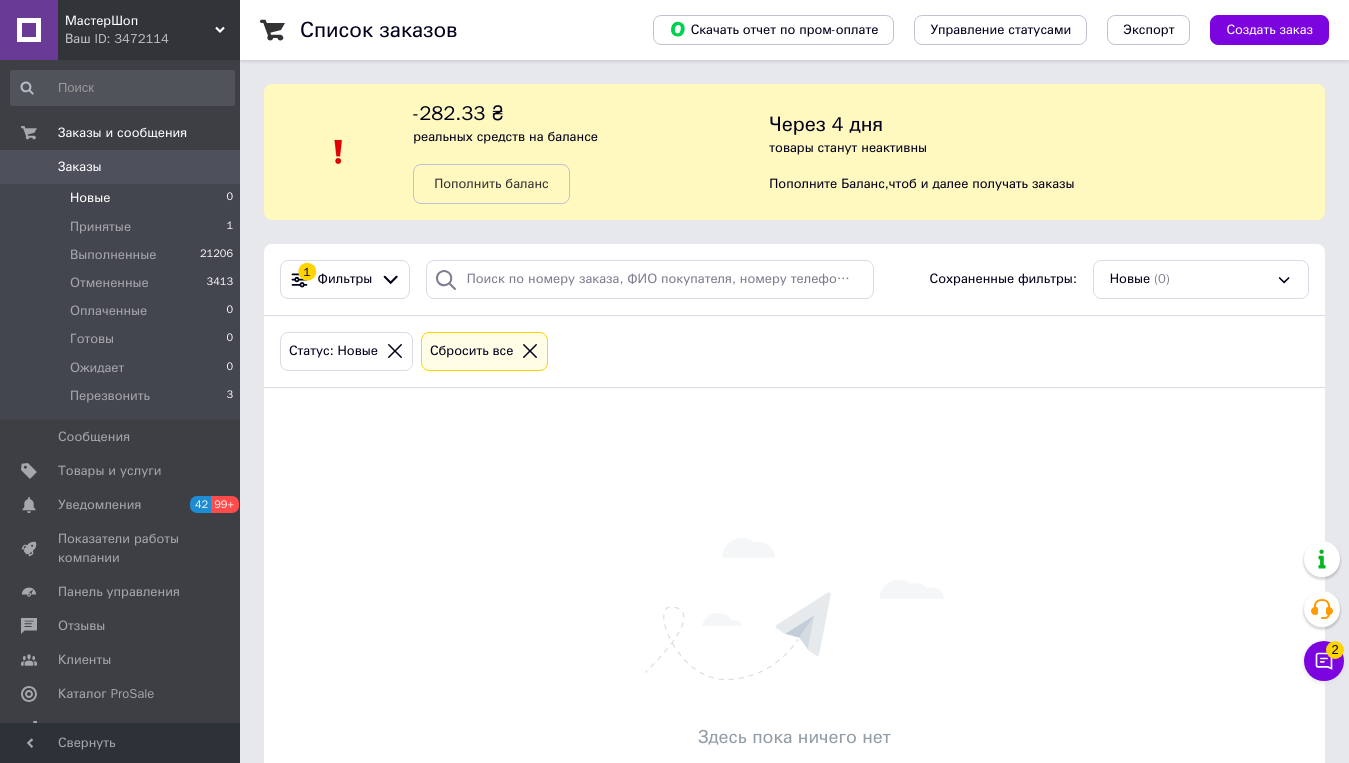 scroll, scrollTop: 0, scrollLeft: 0, axis: both 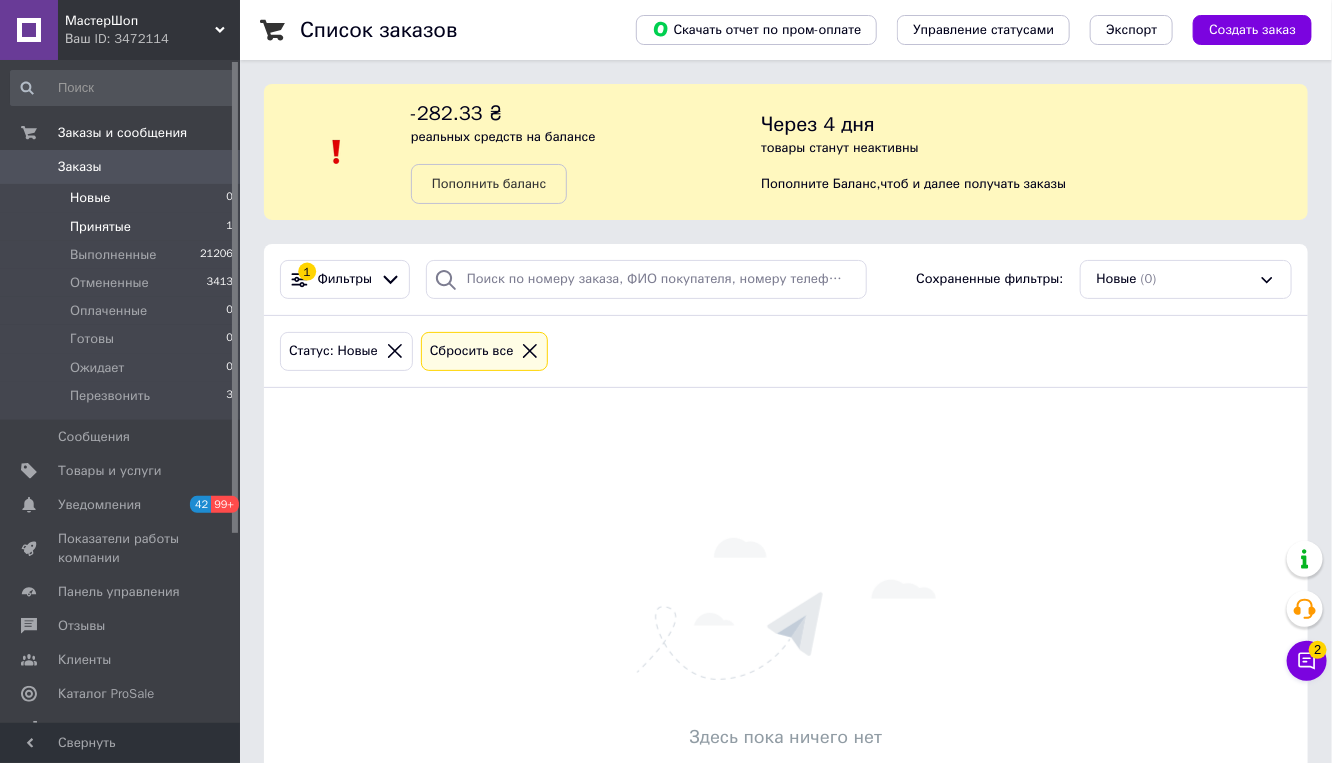 click on "Принятые" at bounding box center (100, 227) 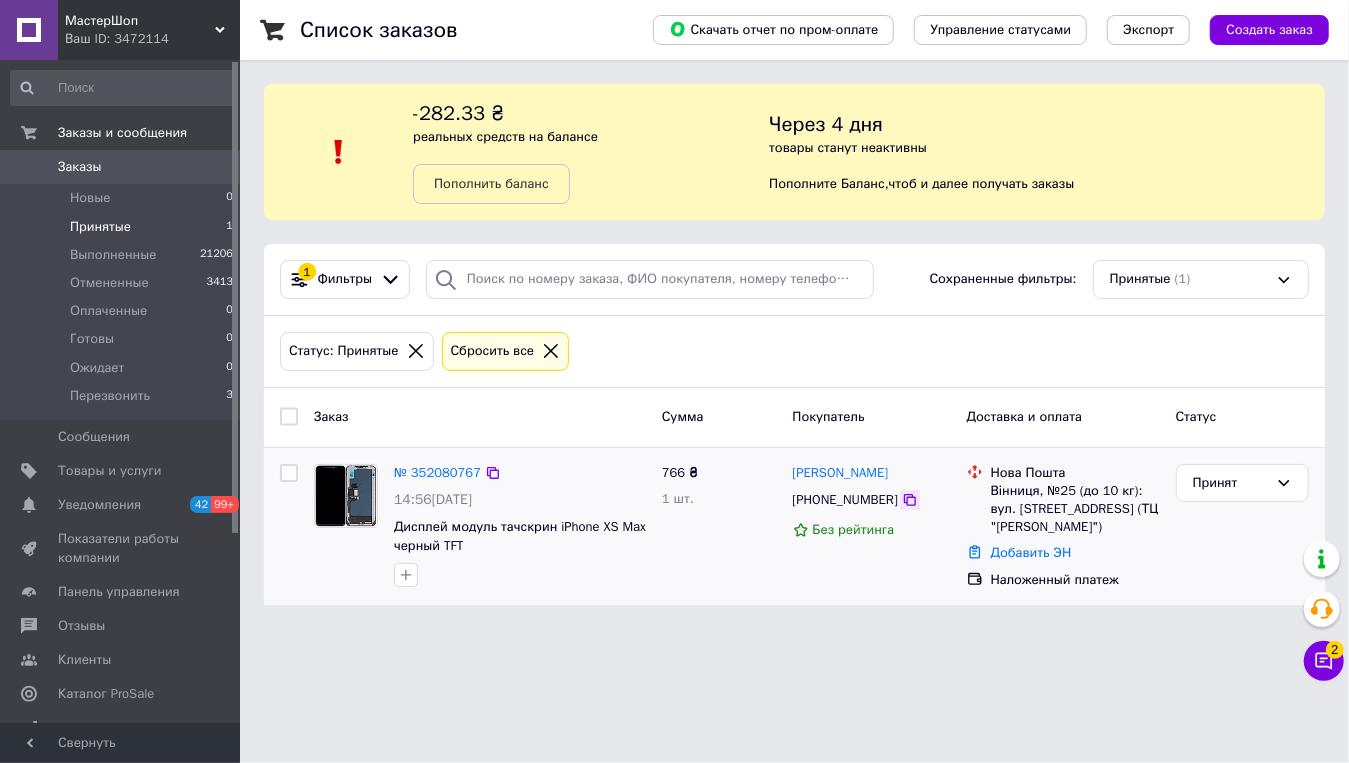 click 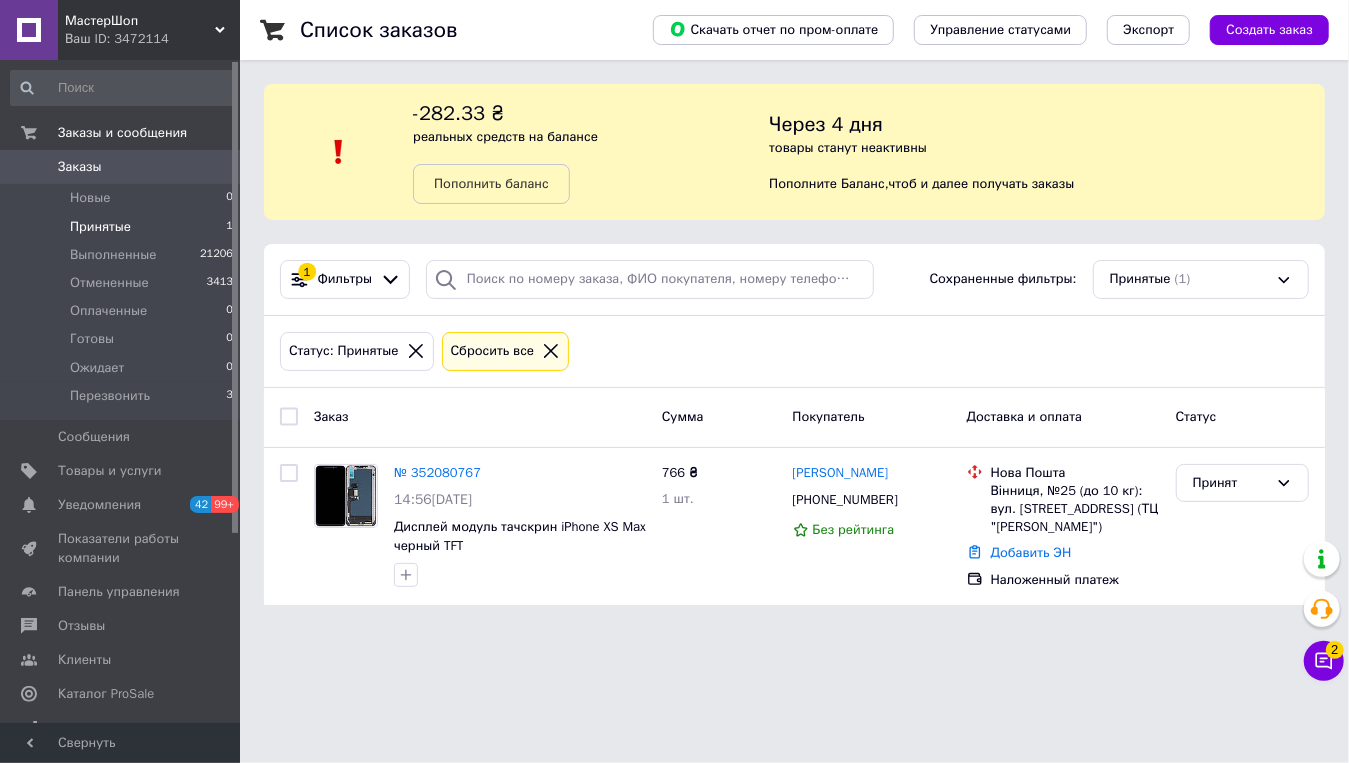 click on "МастерШоп Ваш ID: 3472114 Сайт МастерШоп Кабинет покупателя Проверить состояние системы Страница на портале UPgrade-запчасти для мобильных телефонов... Справка Выйти Заказы и сообщения Заказы 0 Новые 0 Принятые 1 Выполненные 21206 Отмененные 3413 Оплаченные 0 Готовы 0 Ожидает 0 Перезвонить 3 Сообщения 0 Товары и услуги Уведомления 42 99+ Показатели работы компании Панель управления Отзывы Клиенты Каталог ProSale Аналитика Инструменты вебмастера и SEO Управление сайтом Кошелек компании Маркет Настройки Тарифы и счета   ,  1" at bounding box center [674, 314] 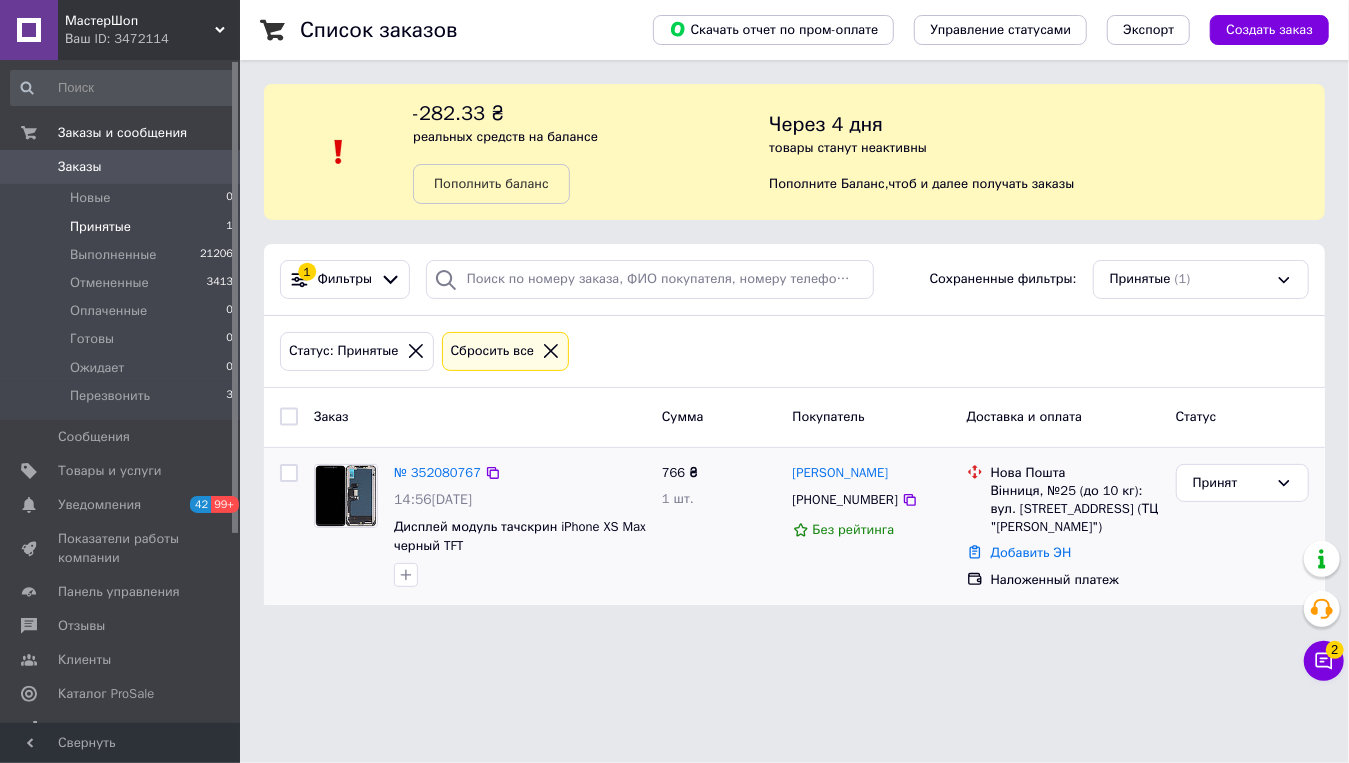 click on "Список заказов   Скачать отчет по пром-оплате Управление статусами Экспорт Создать заказ -282.33 ₴ реальных средств на балансе Пополнить баланс Через 4 дня товары станут неактивны Пополните Баланс ,  чтоб и далее получать заказы 1 Фильтры Сохраненные фильтры: Принятые (1) Статус: Принятые Сбросить все Заказ Сумма Покупатель Доставка и оплата Статус № 352080767 14:56, 10.07.2025 Дисплей модуль тачскрин iPhone XS Max черный TFT 766 ₴ 1 шт. Віталій Степанюк +380937987381 Без рейтинга Нова Пошта Вінниця, №25 (до 10 кг): вул. Миколаївська, 2 (ТЦ "Barbara") Добавить ЭН Наложенный платеж Принят" at bounding box center (794, 314) 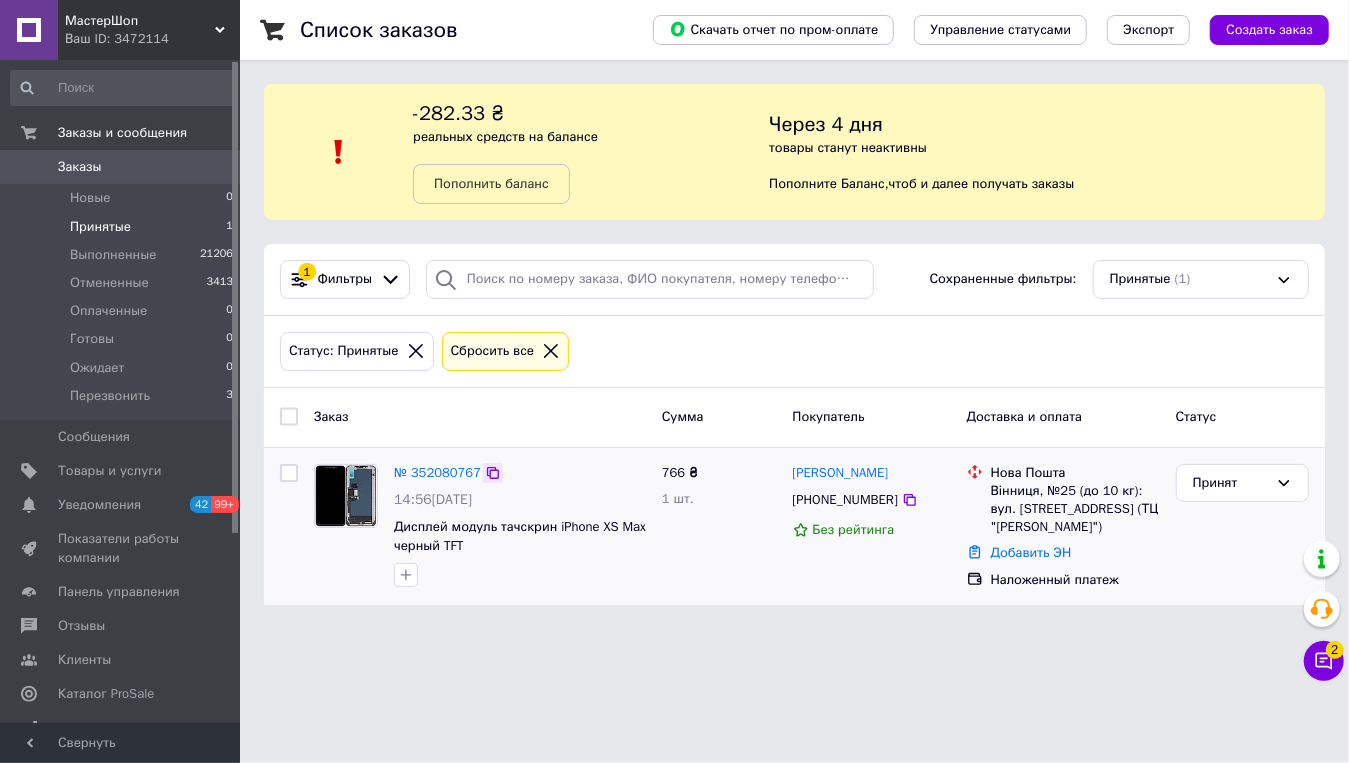 click 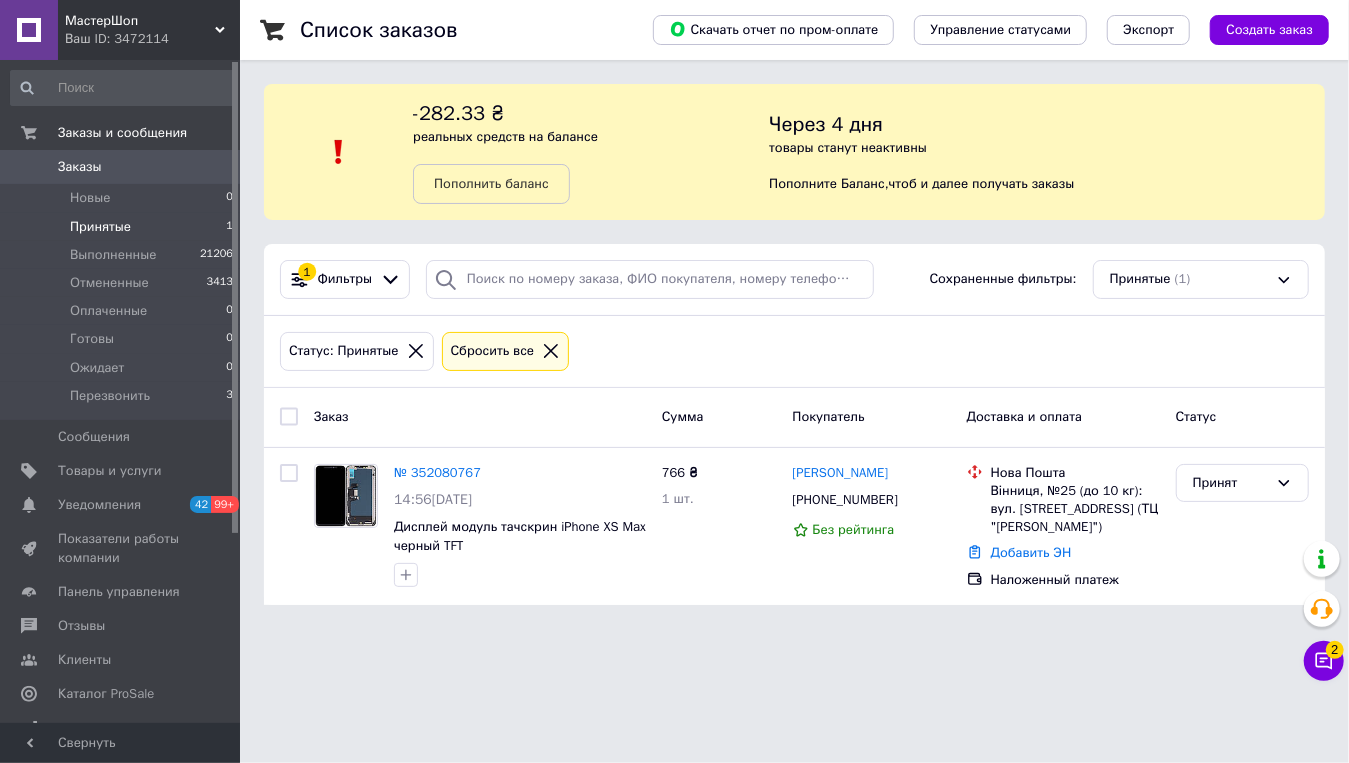 drag, startPoint x: 489, startPoint y: 671, endPoint x: 506, endPoint y: 630, distance: 44.38468 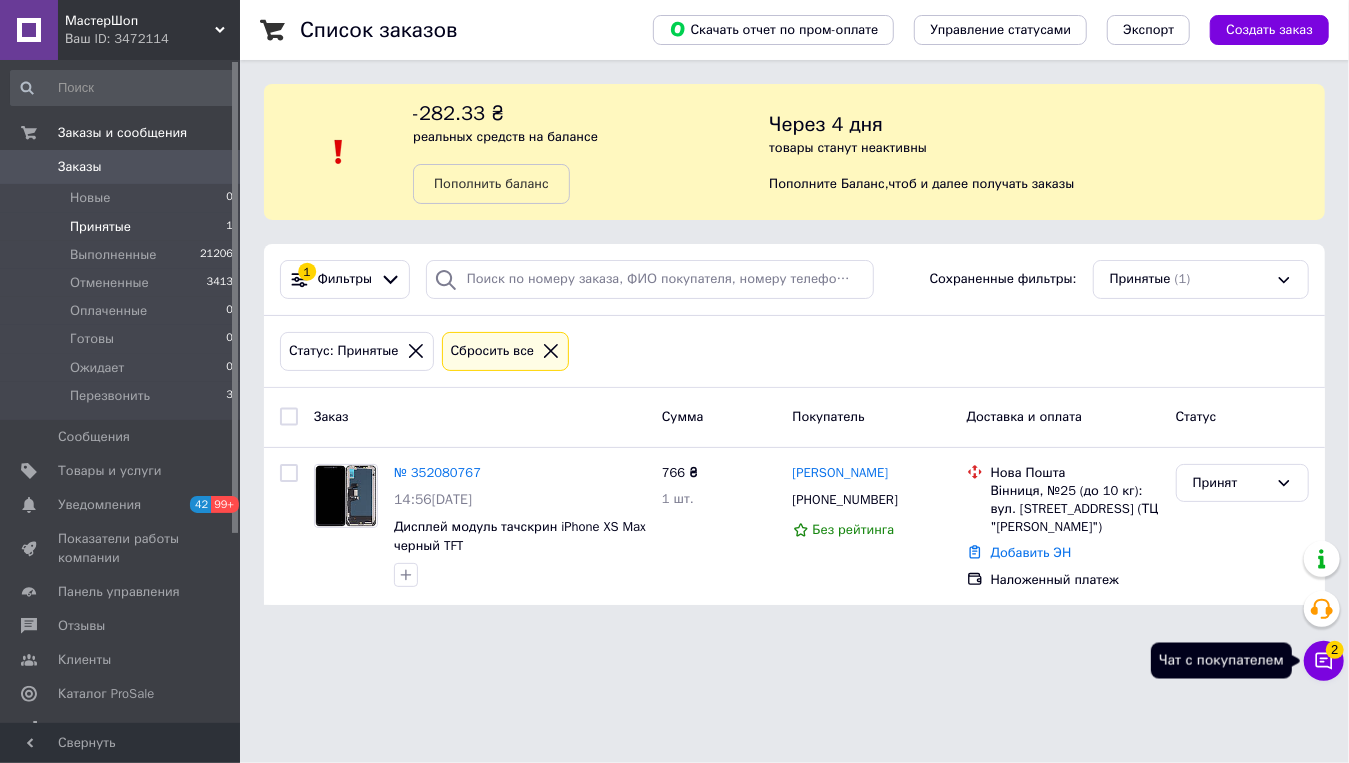 click on "Чат с покупателем 2" at bounding box center [1324, 661] 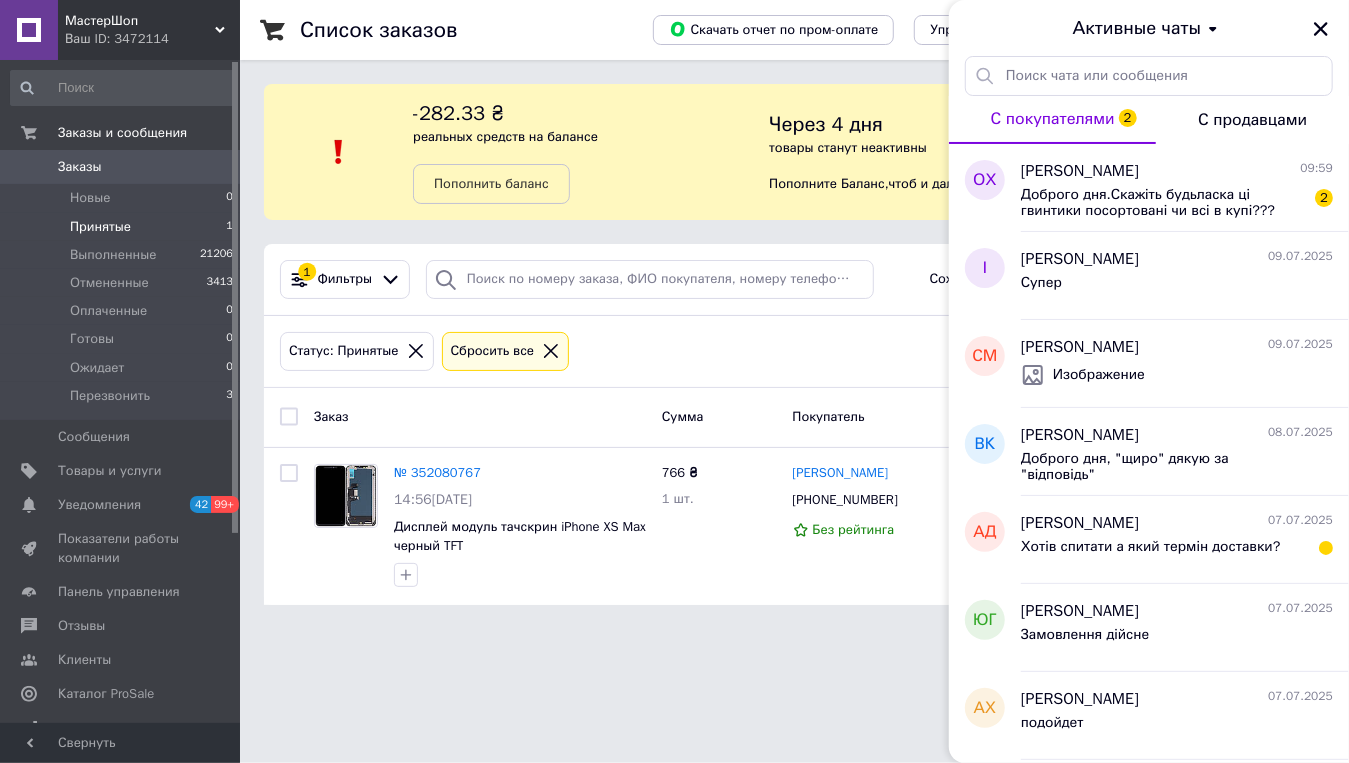 click on "МастерШоп Ваш ID: 3472114 Сайт МастерШоп Кабинет покупателя Проверить состояние системы Страница на портале UPgrade-запчасти для мобильных телефонов... Справка Выйти Заказы и сообщения Заказы 0 Новые 0 Принятые 1 Выполненные 21206 Отмененные 3413 Оплаченные 0 Готовы 0 Ожидает 0 Перезвонить 3 Сообщения 0 Товары и услуги Уведомления 42 99+ Показатели работы компании Панель управления Отзывы Клиенты Каталог ProSale Аналитика Инструменты вебмастера и SEO Управление сайтом Кошелек компании Маркет Настройки Тарифы и счета   ,  1" at bounding box center [674, 314] 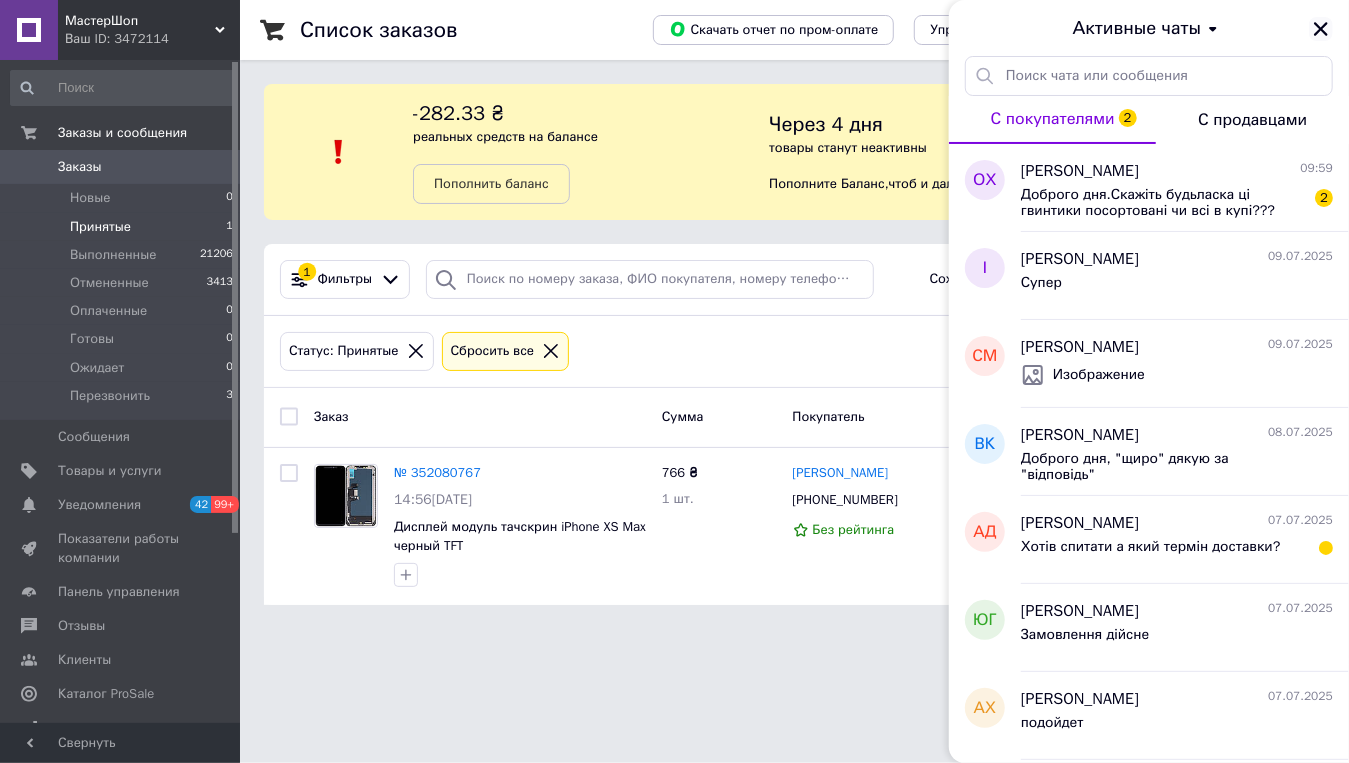 click 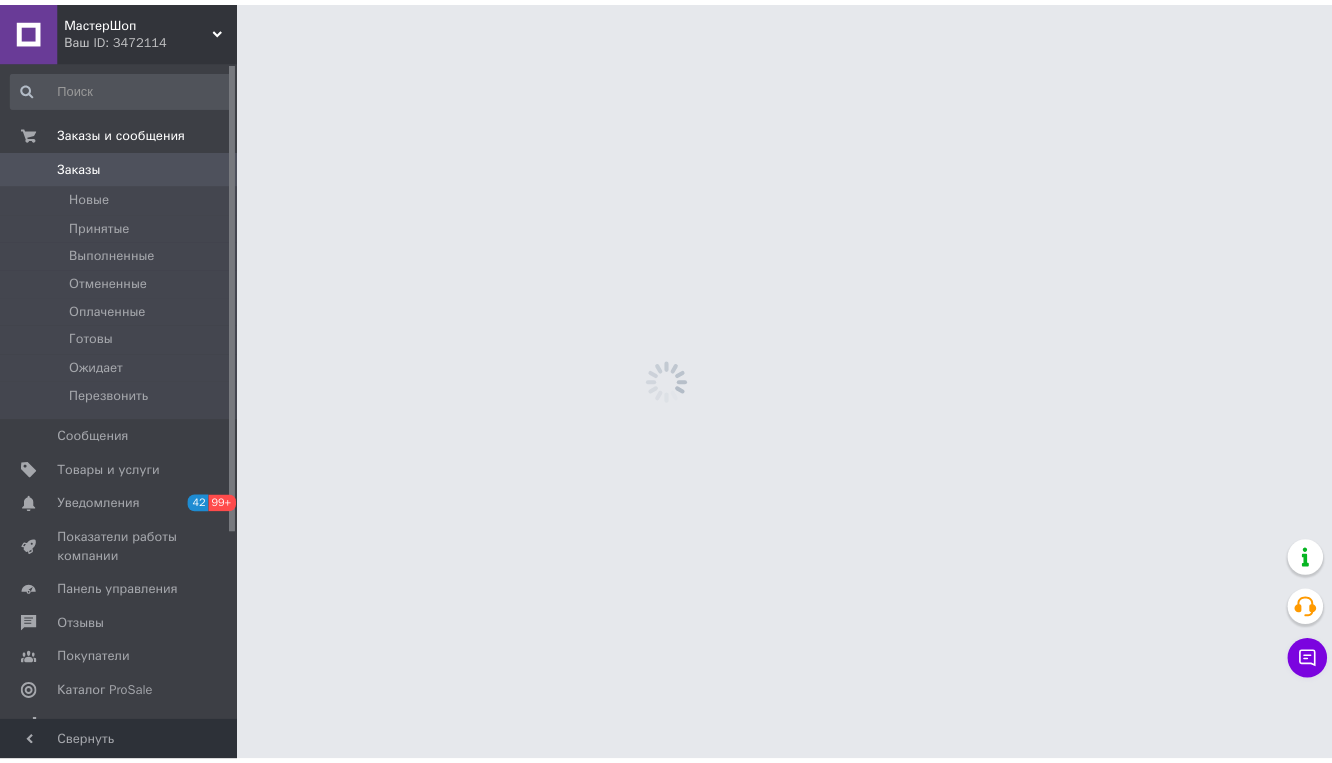 scroll, scrollTop: 0, scrollLeft: 0, axis: both 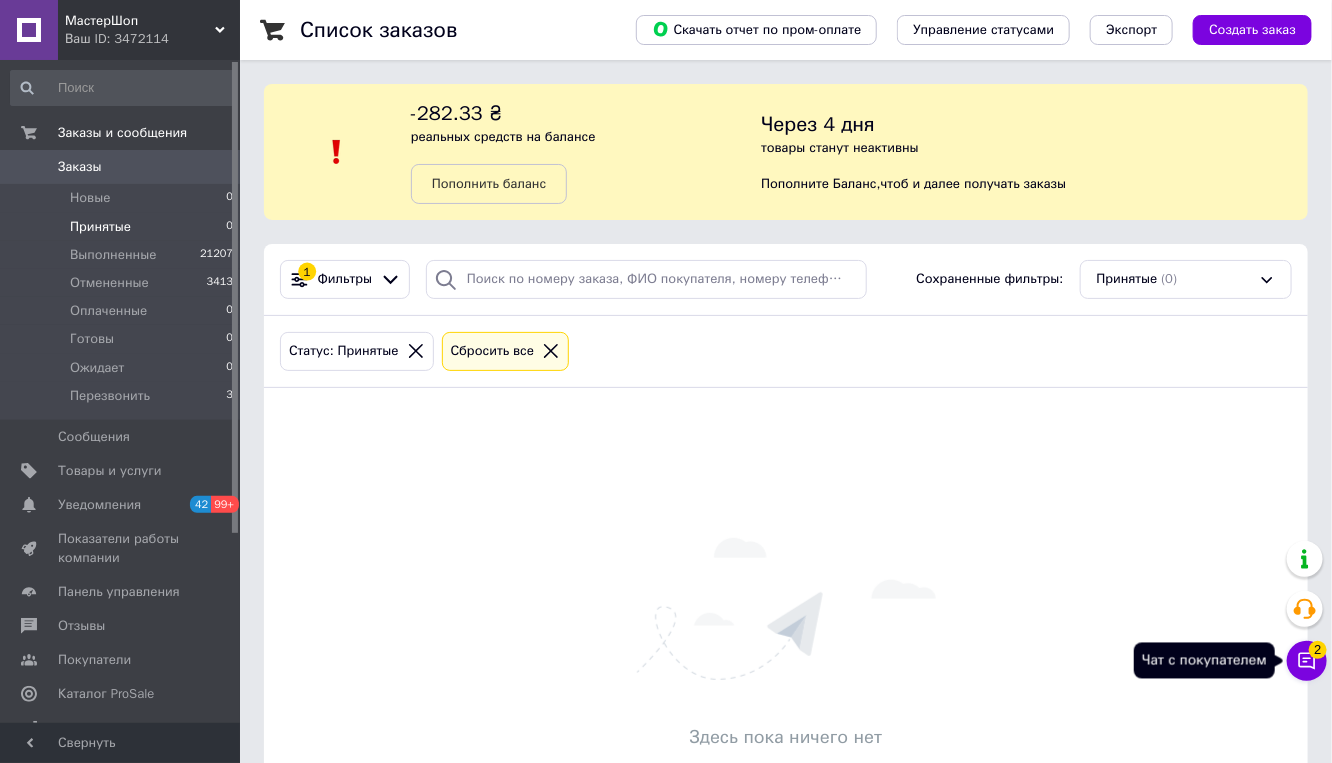 click on "Чат с покупателем 2" at bounding box center (1307, 661) 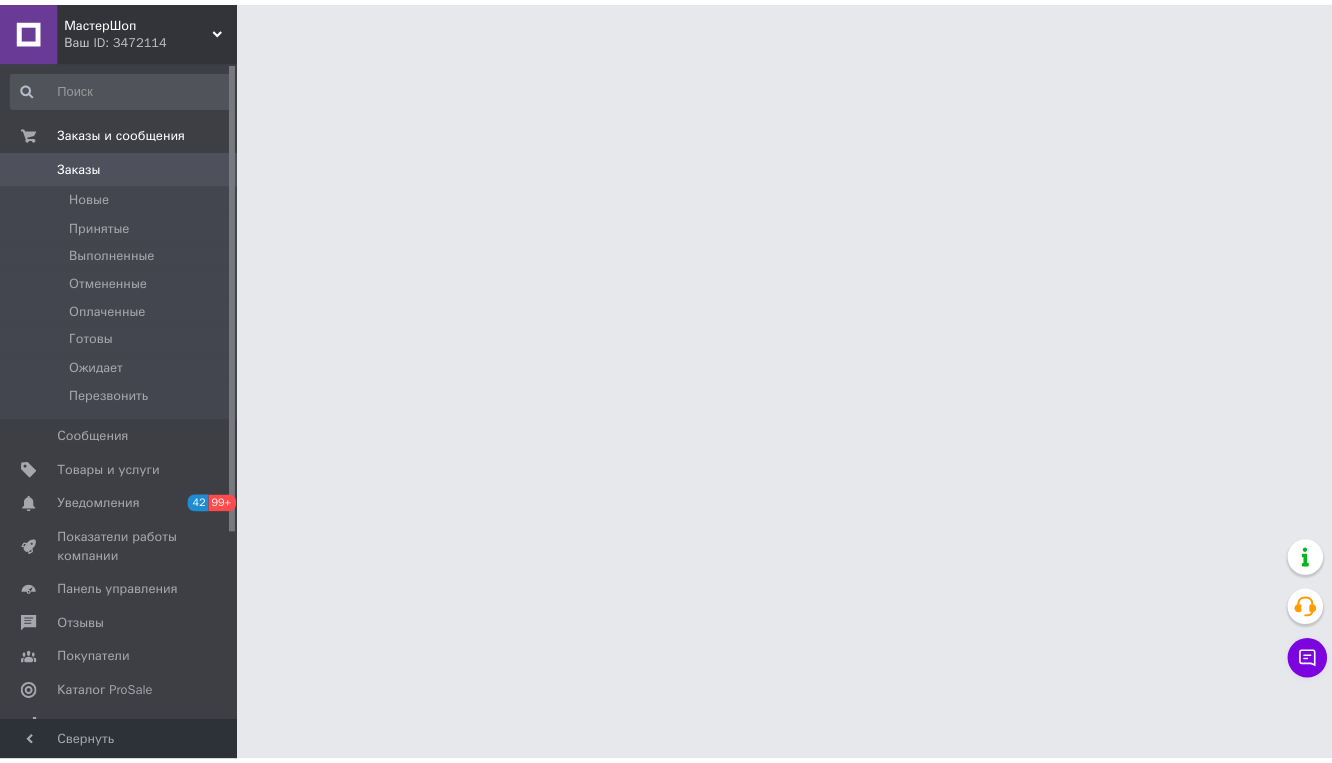 scroll, scrollTop: 0, scrollLeft: 0, axis: both 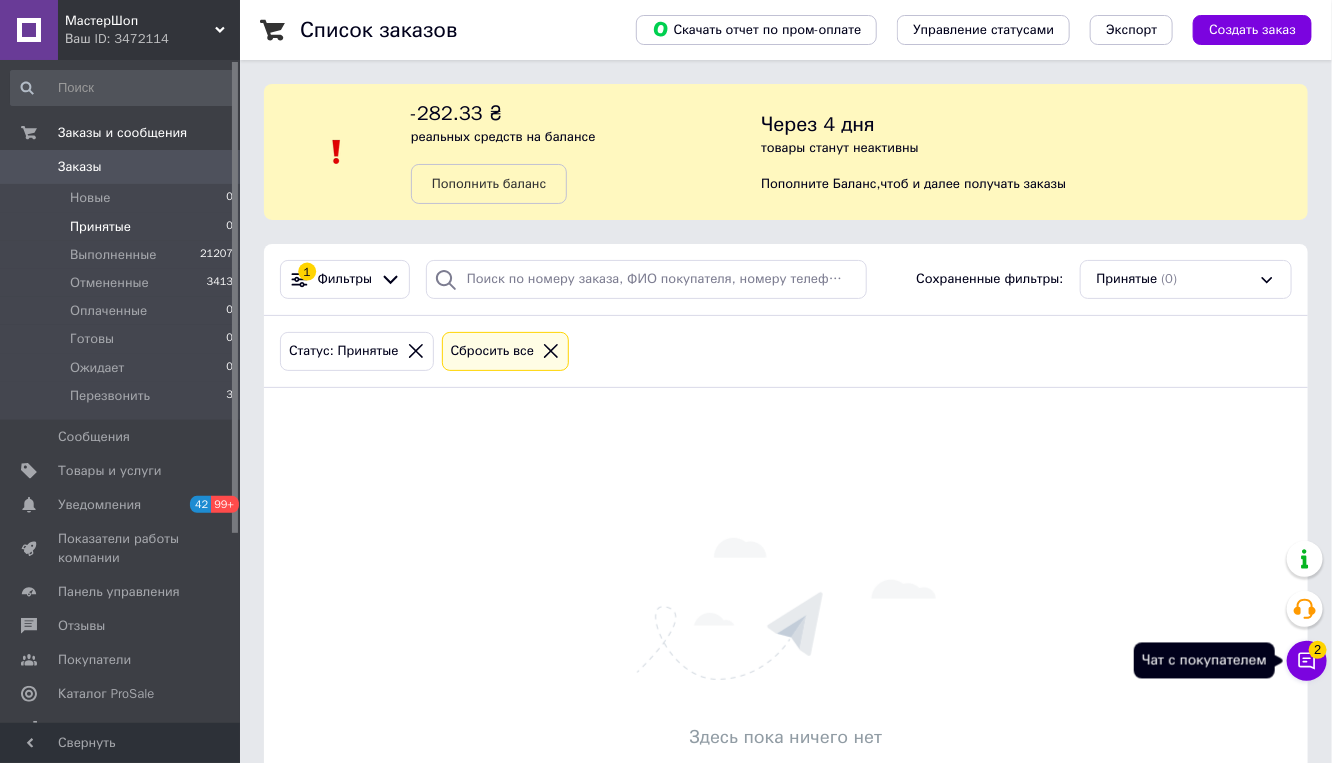 click 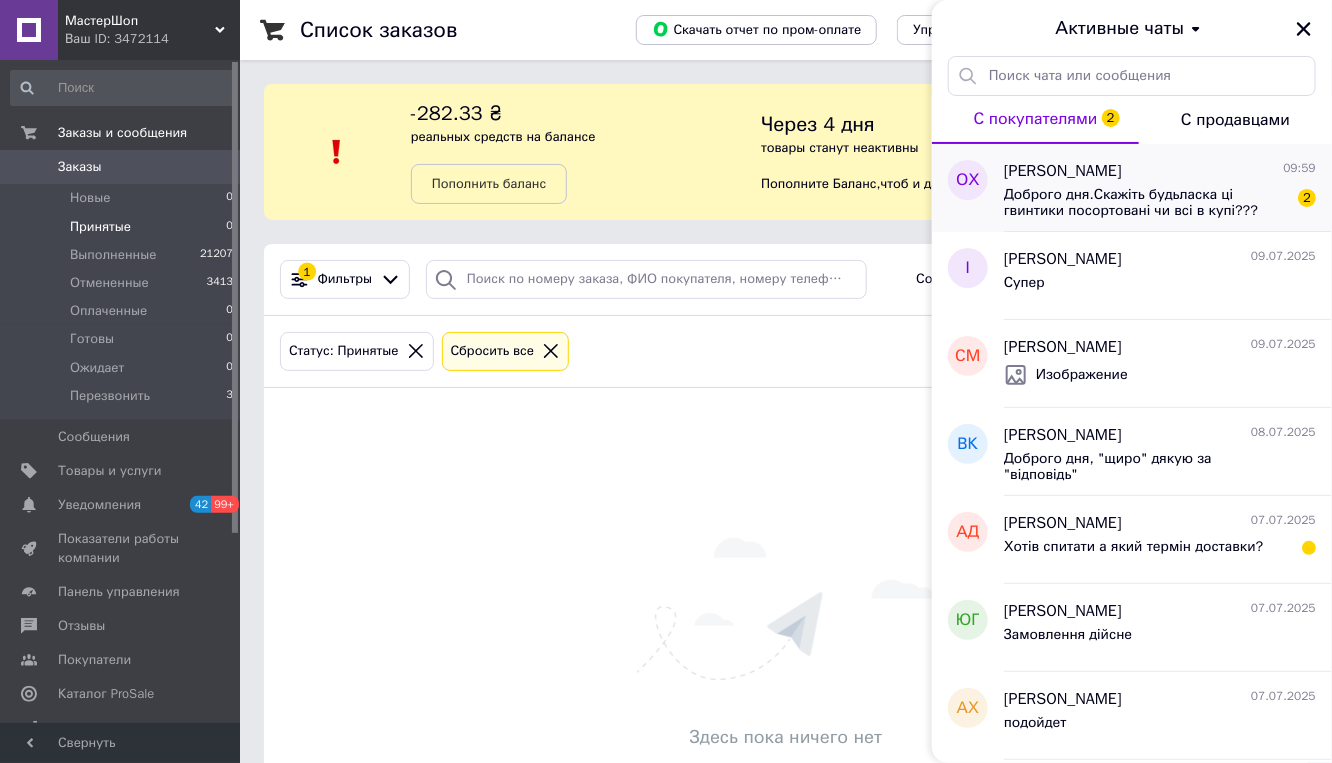 click on "Доброго дня.Скажіть будьласка ці гвинтики посортовані чи всі в купі???" at bounding box center [1146, 203] 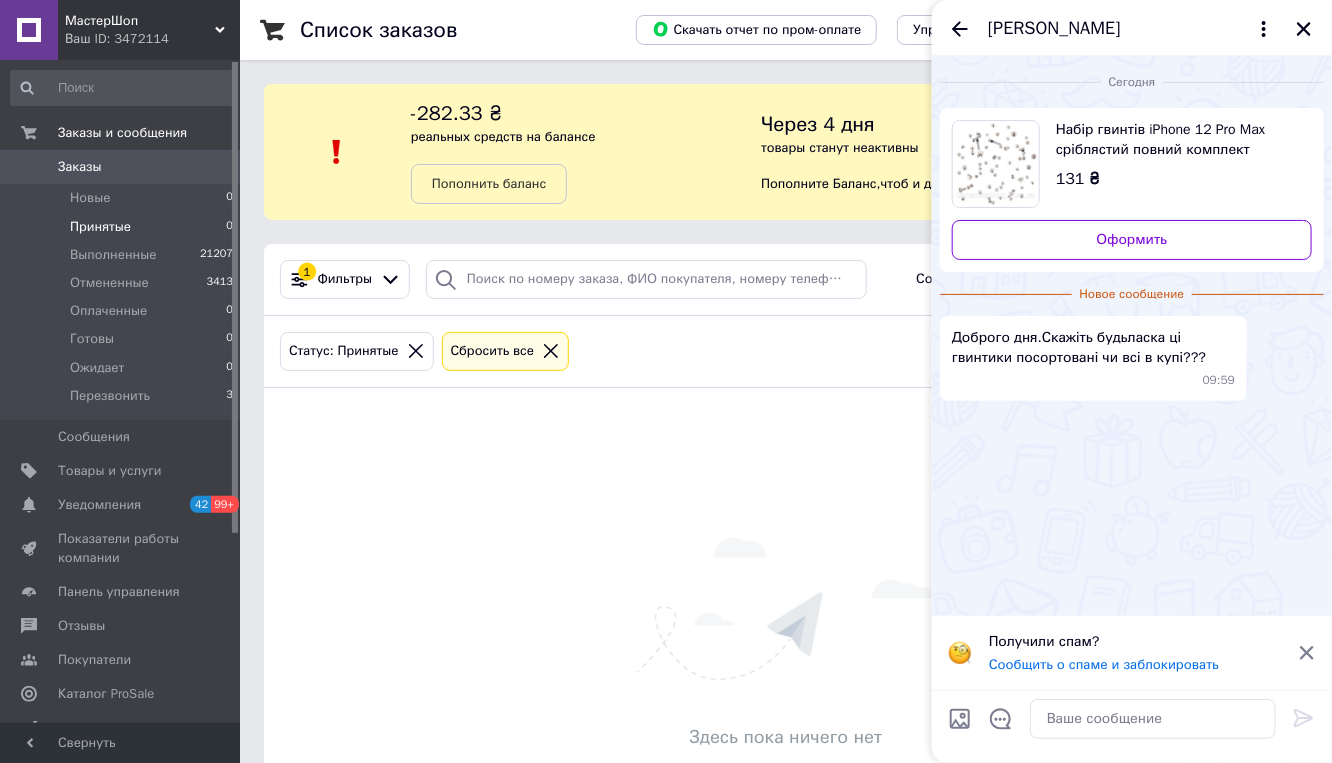 click on "Набір гвинтів iPhone 12 Pro Max сріблястий повний комплект" at bounding box center [1176, 140] 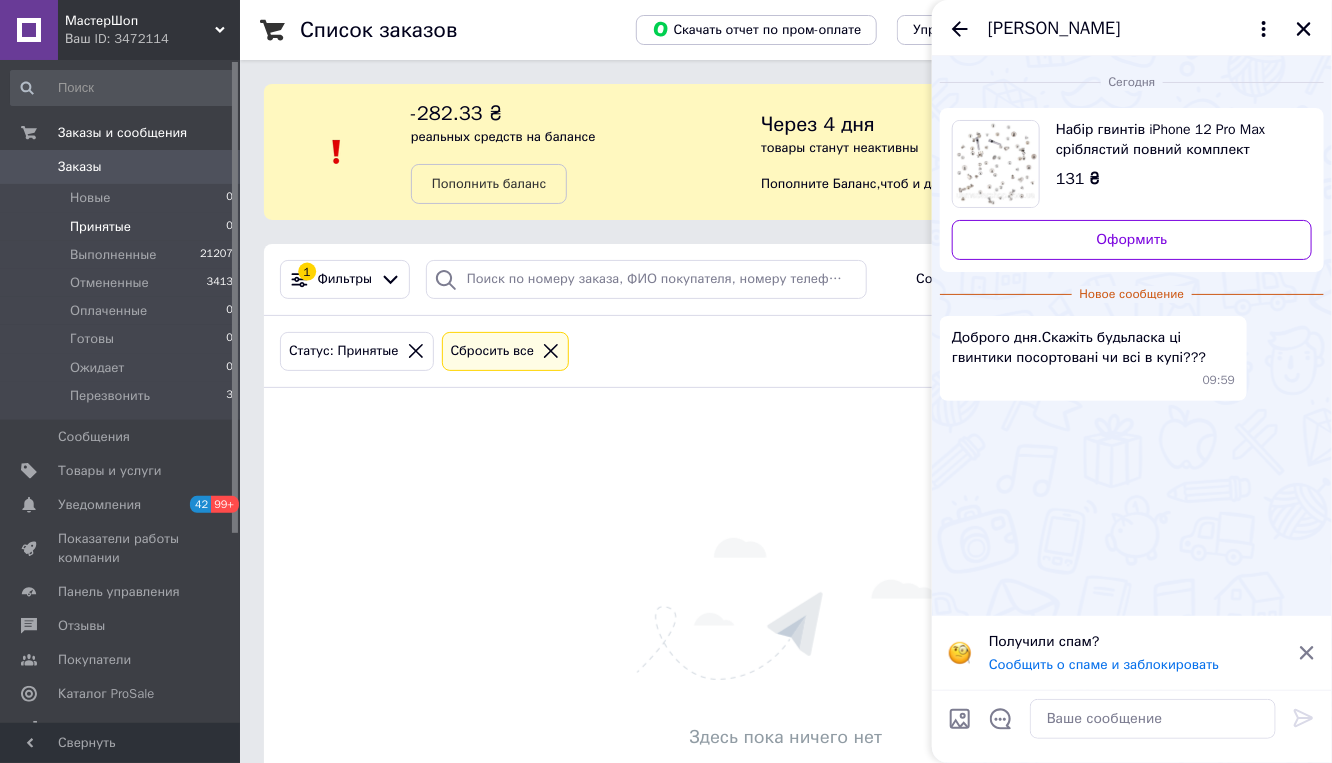 click on "Набір гвинтів iPhone 12 Pro Max сріблястий повний комплект" at bounding box center [1176, 140] 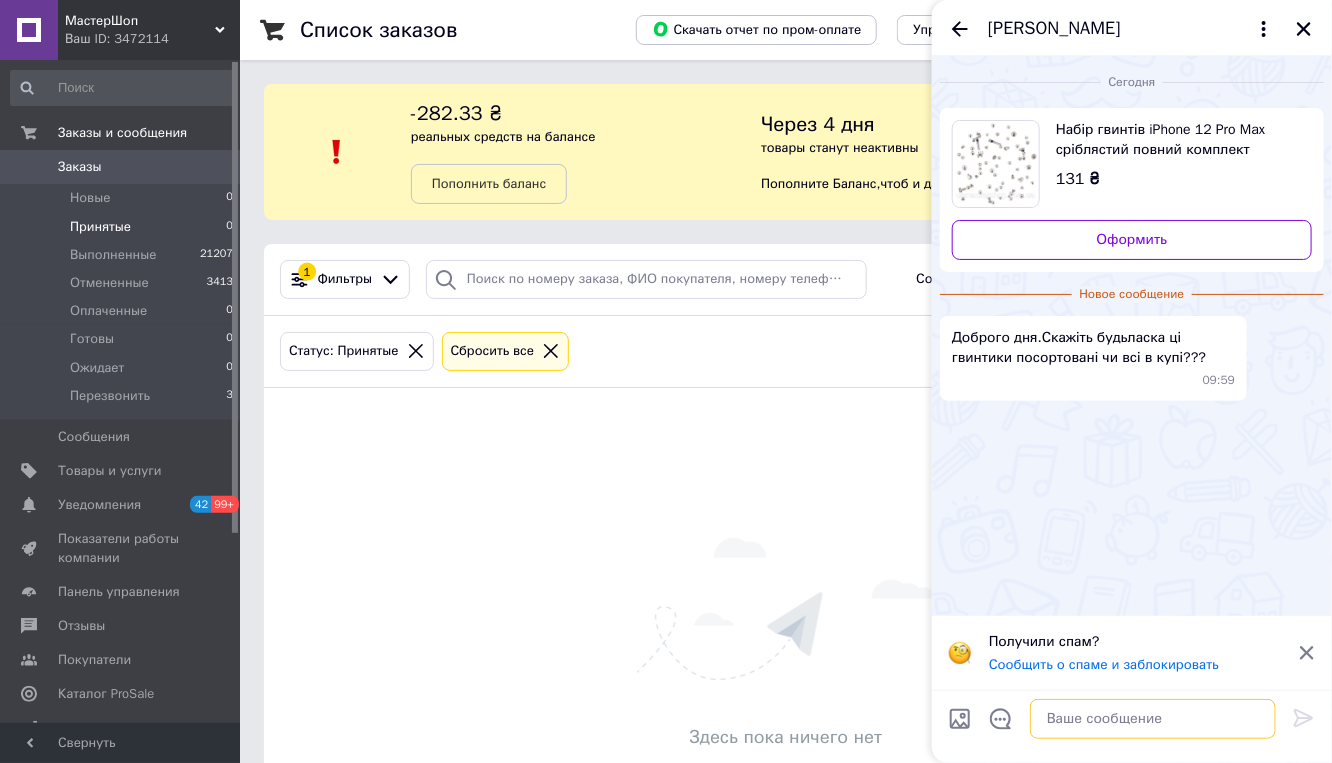 click at bounding box center (1153, 719) 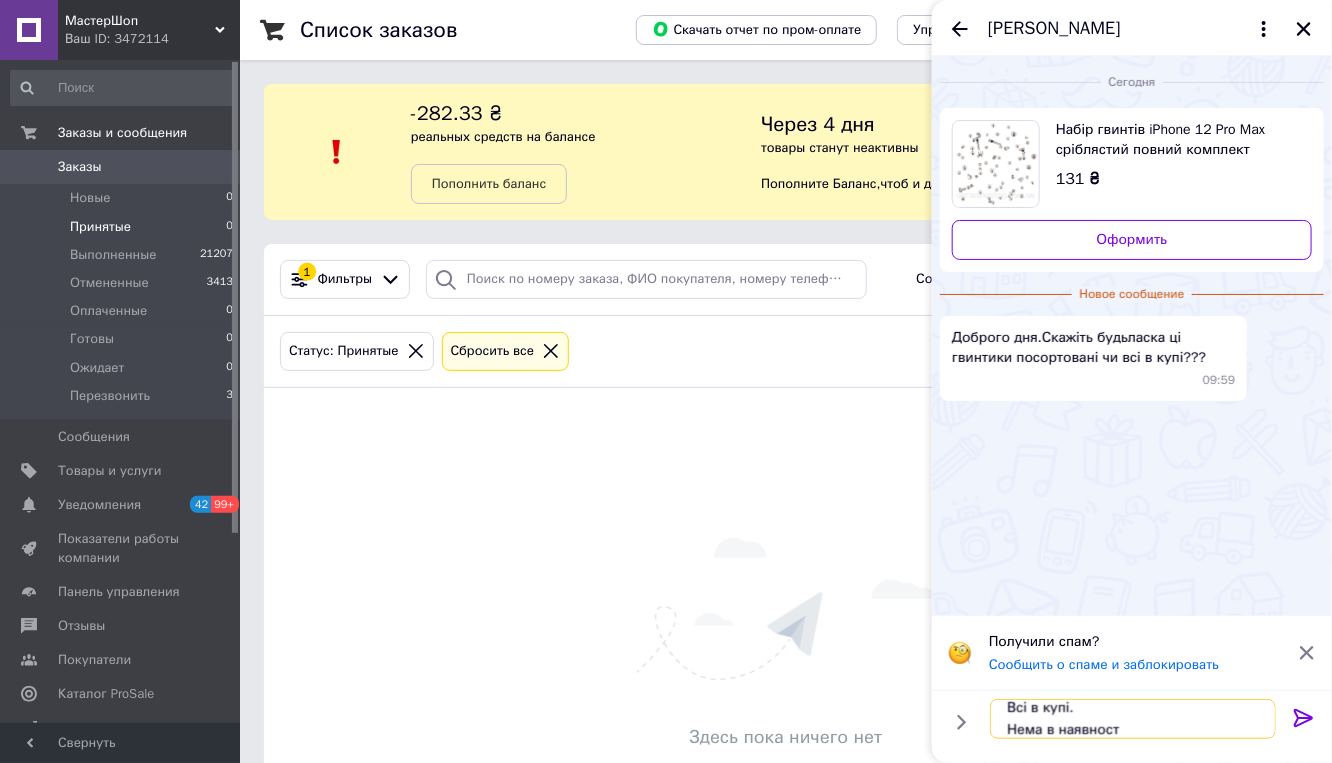 scroll, scrollTop: 23, scrollLeft: 0, axis: vertical 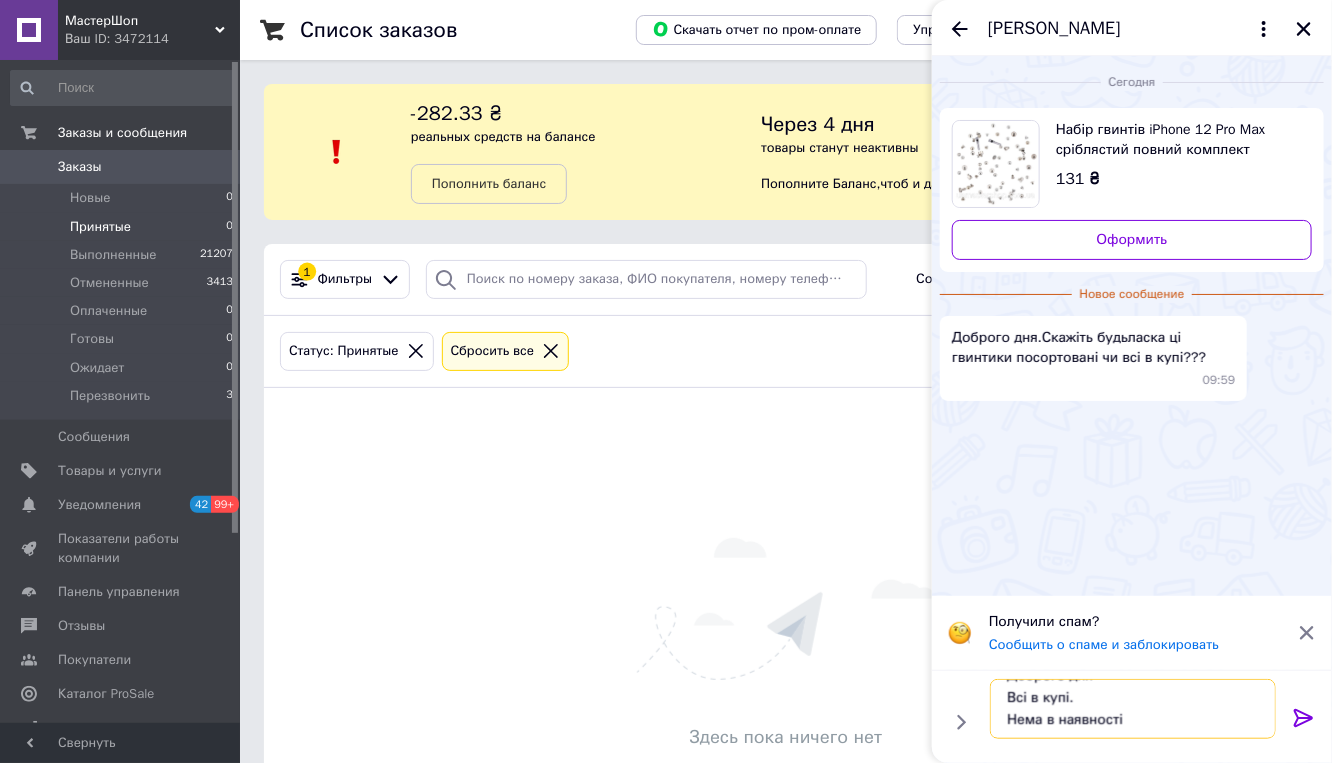 drag, startPoint x: 1015, startPoint y: 717, endPoint x: 1002, endPoint y: 717, distance: 13 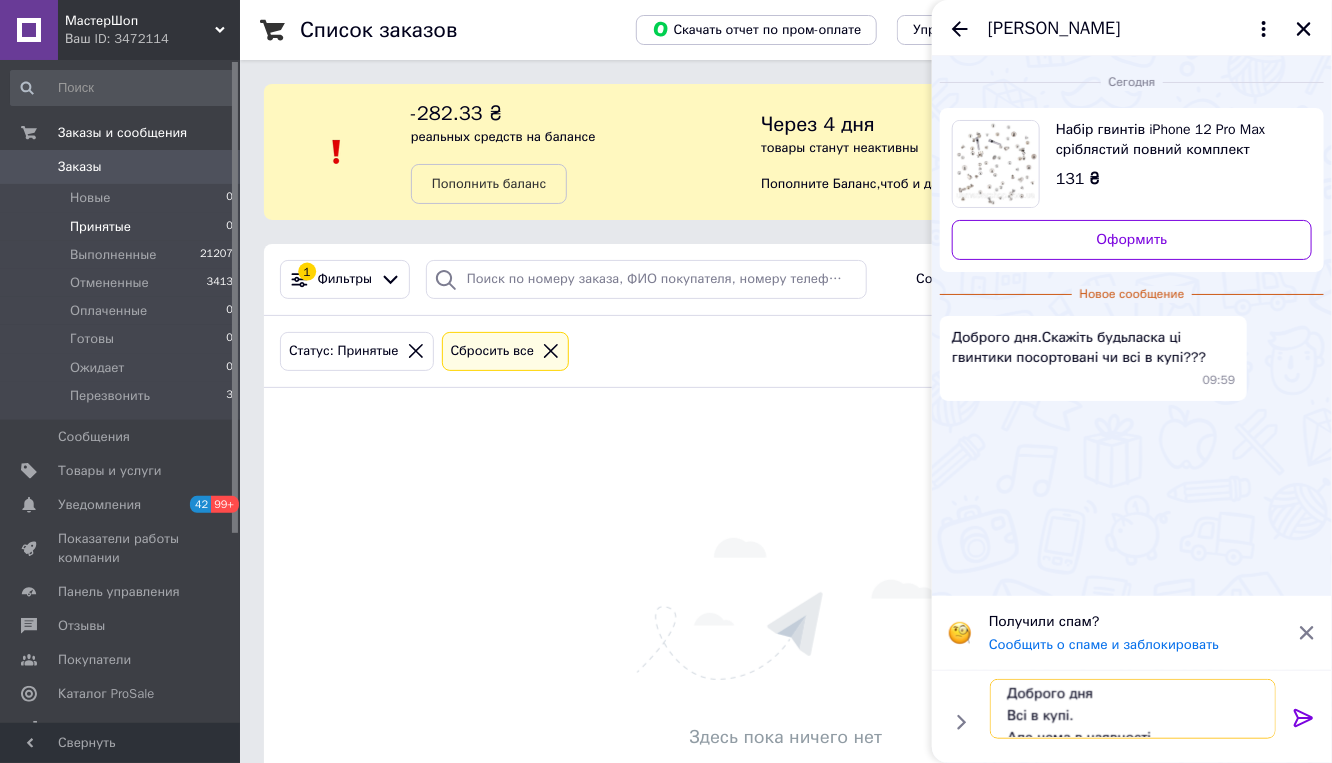 scroll, scrollTop: 0, scrollLeft: 0, axis: both 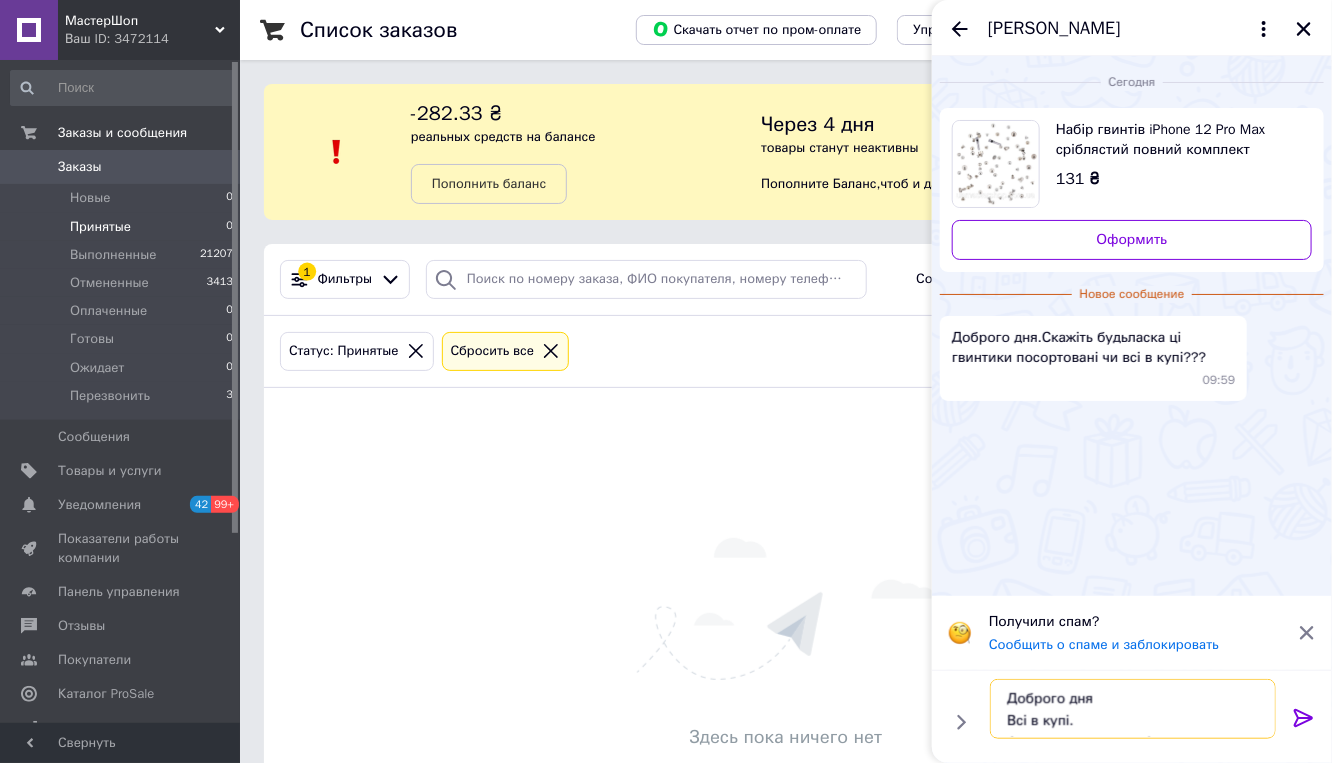 type on "Доброго дня
Всі в купі.
Але нема в наявності" 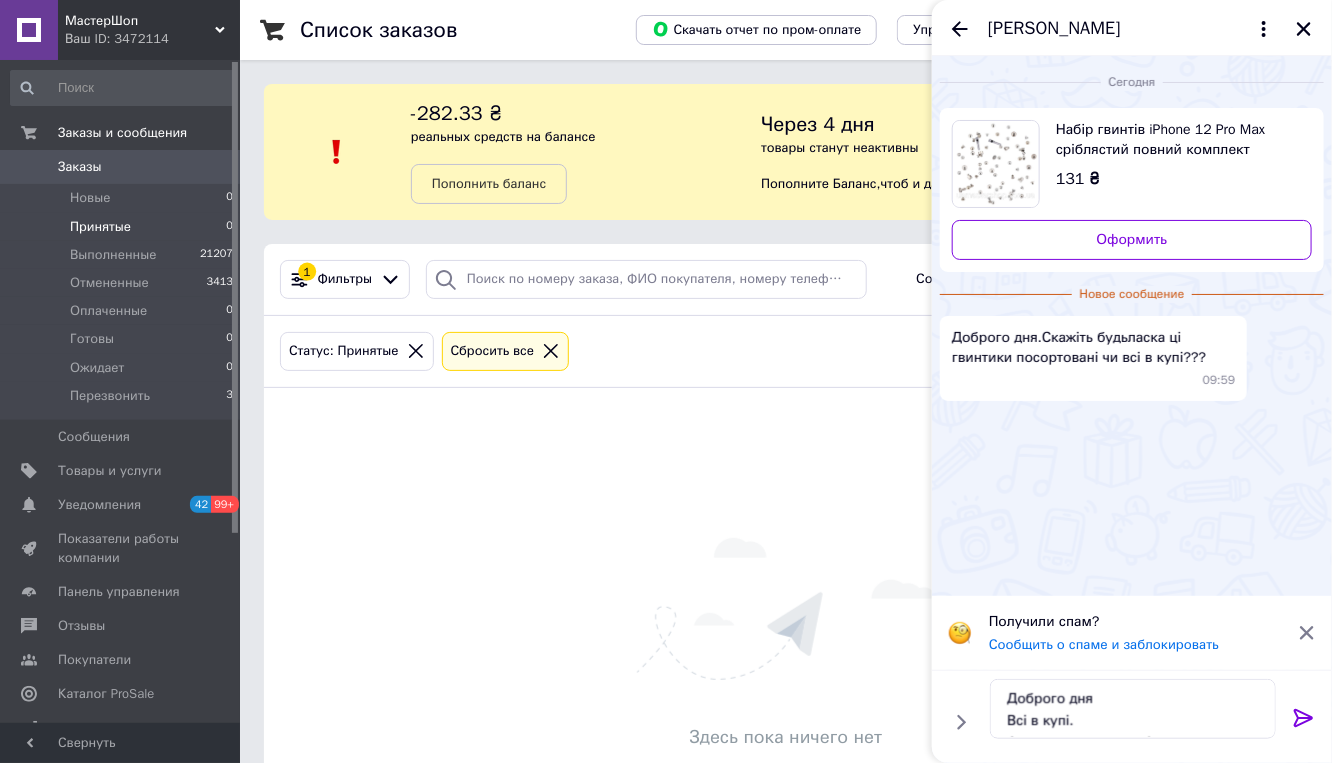 click at bounding box center [1304, 722] 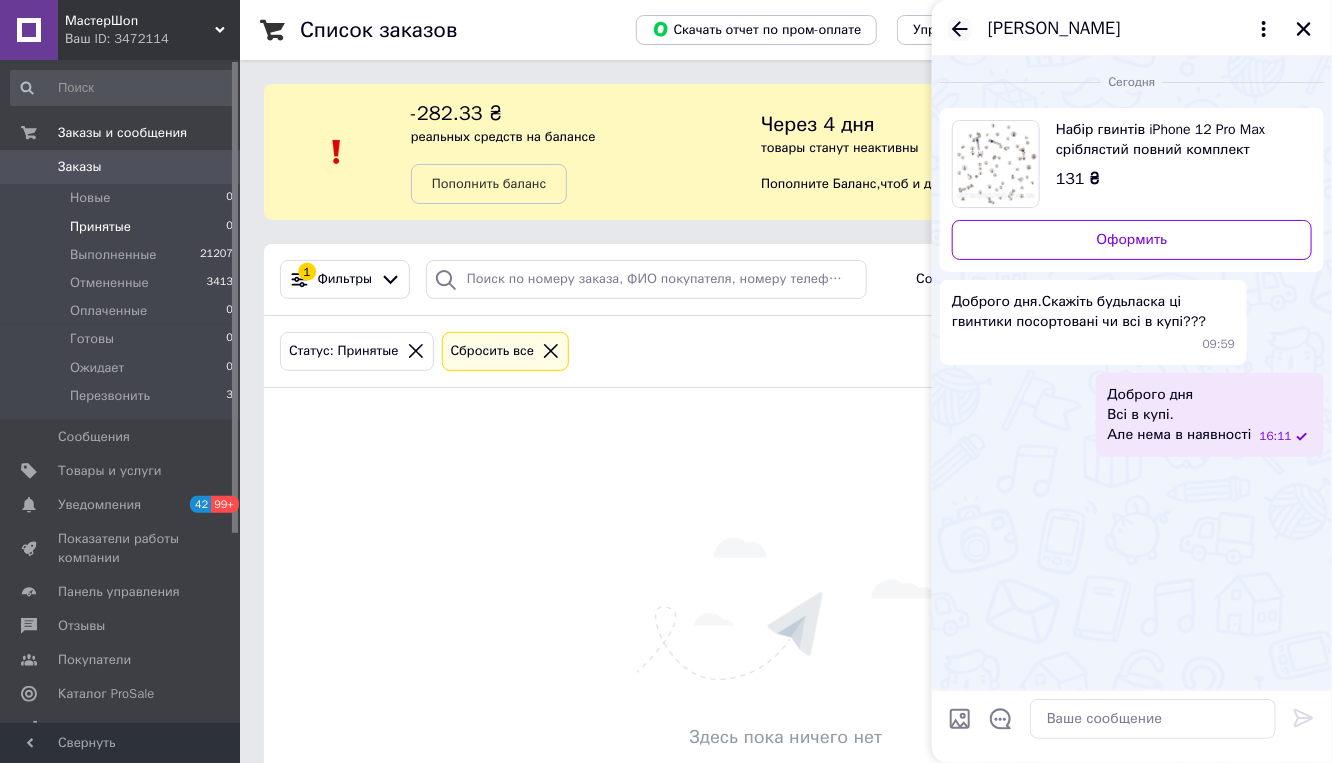 click 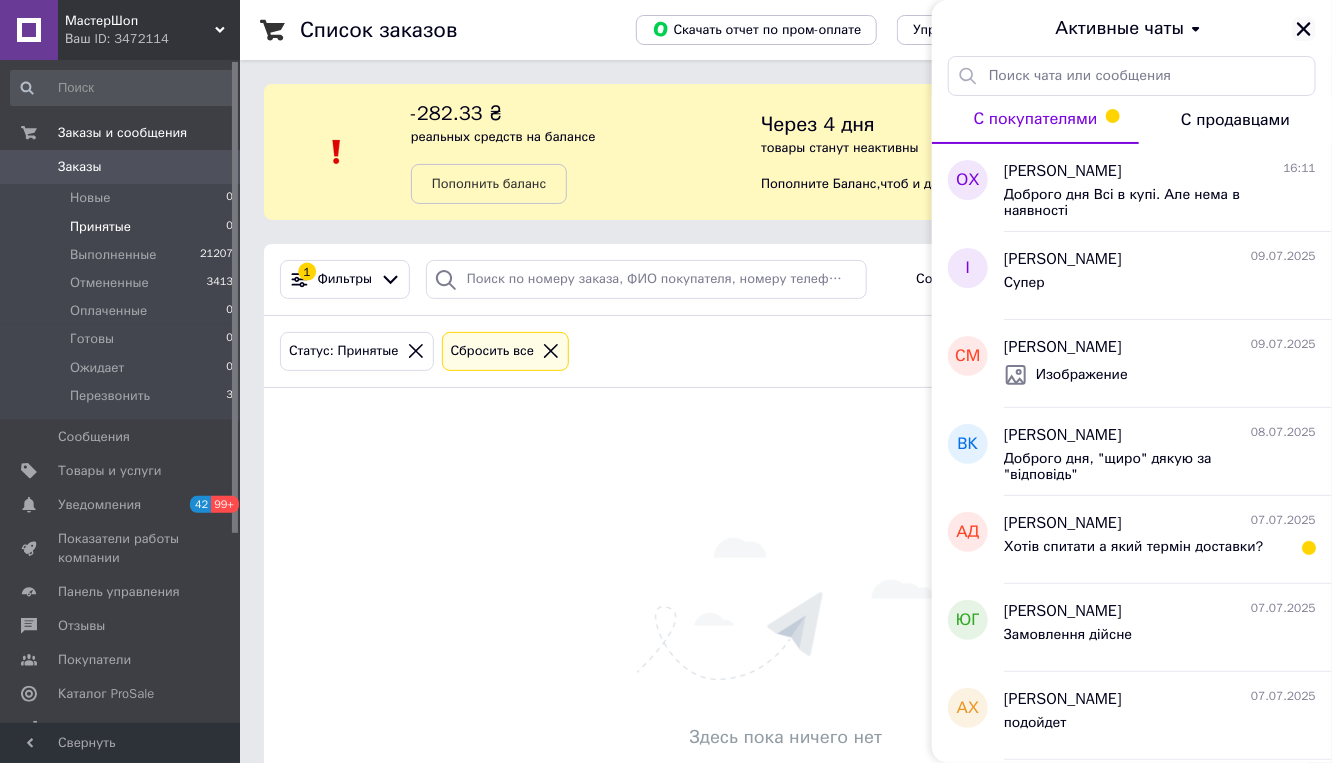 click 